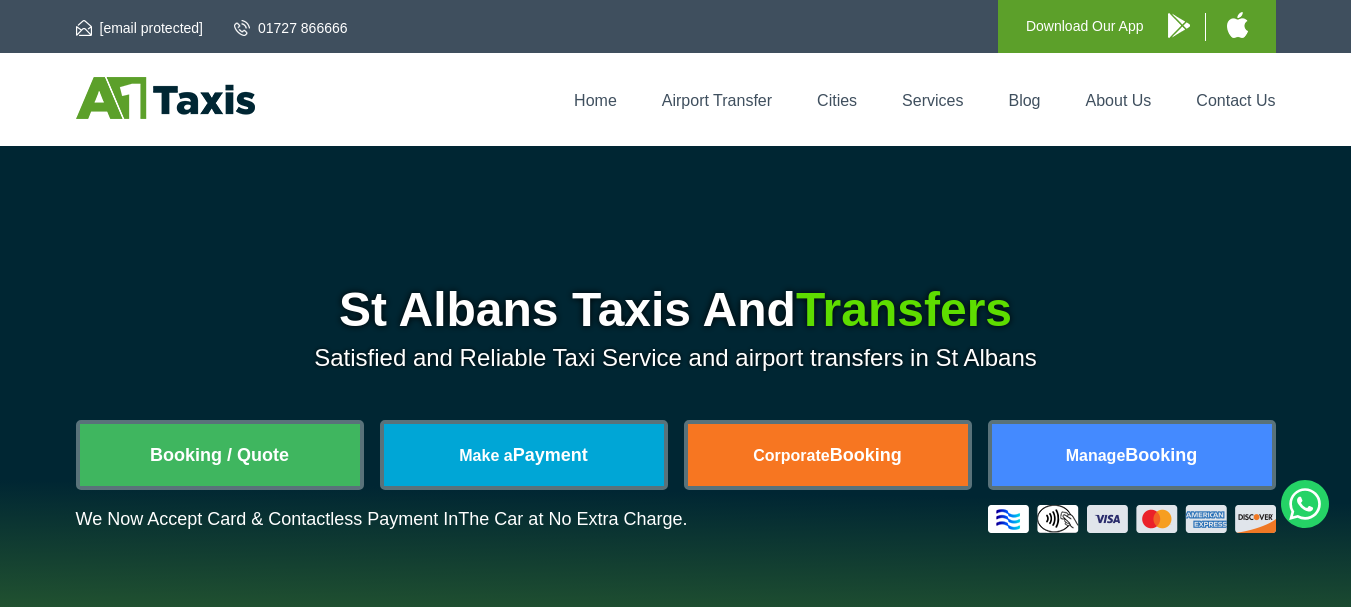 scroll, scrollTop: 0, scrollLeft: 0, axis: both 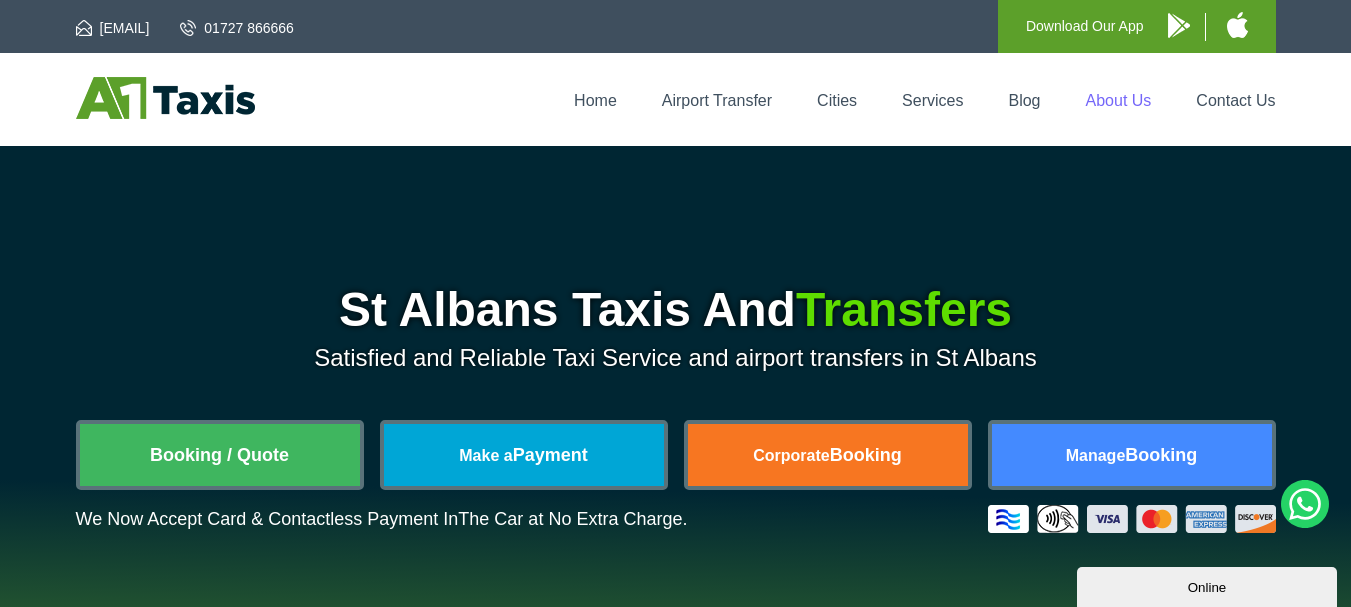 click on "About Us" at bounding box center (1119, 100) 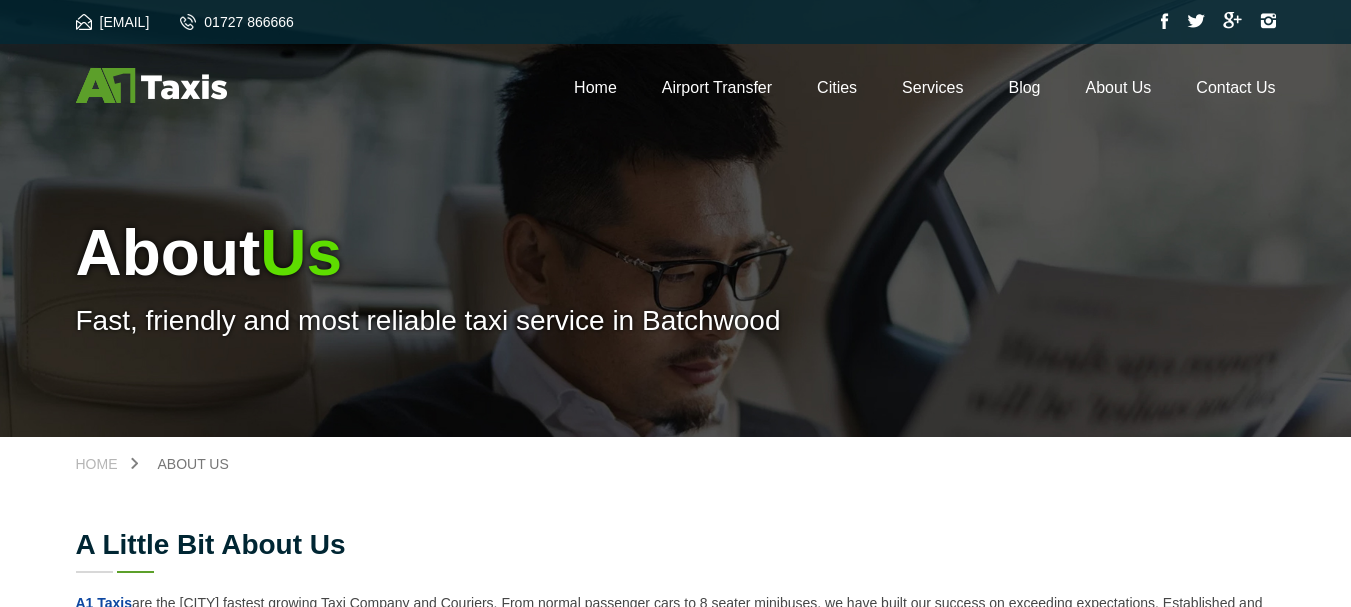 scroll, scrollTop: 0, scrollLeft: 0, axis: both 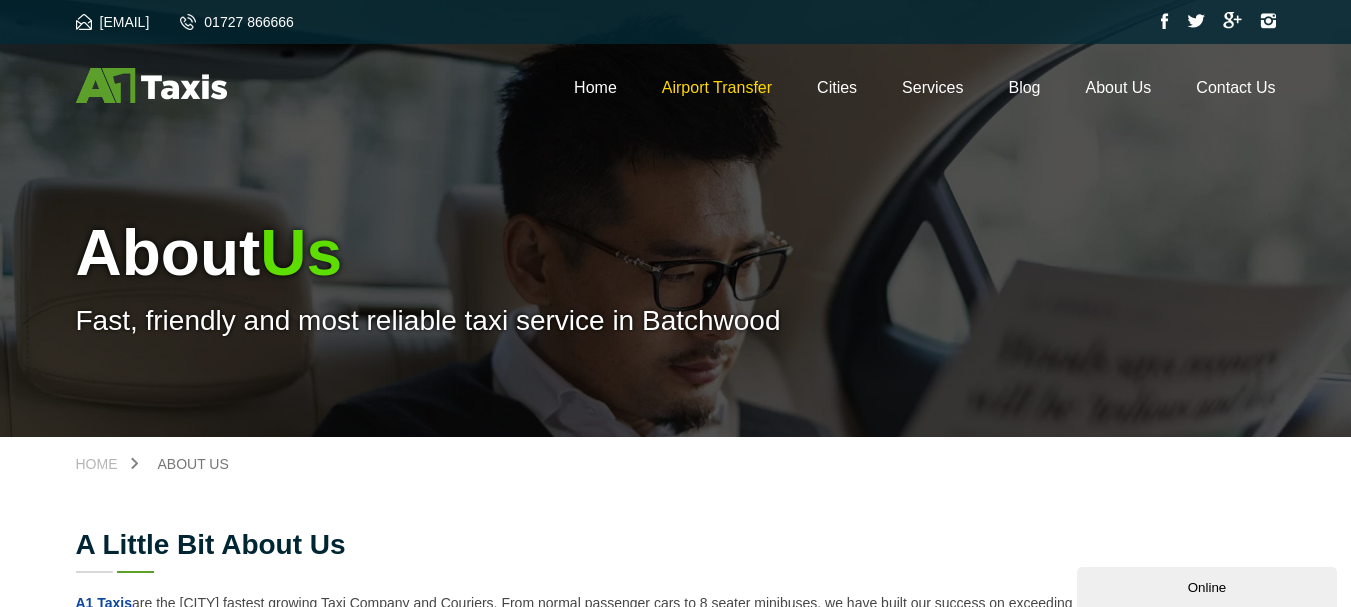 click on "Airport Transfer" at bounding box center (717, 87) 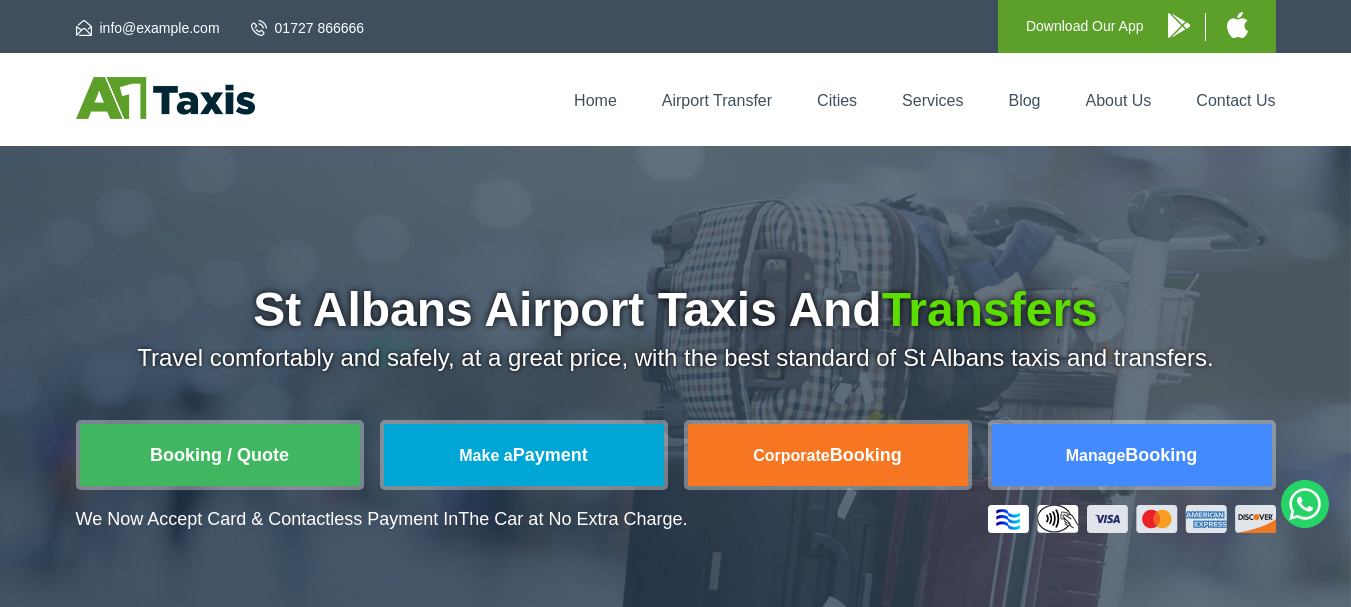 scroll, scrollTop: 0, scrollLeft: 0, axis: both 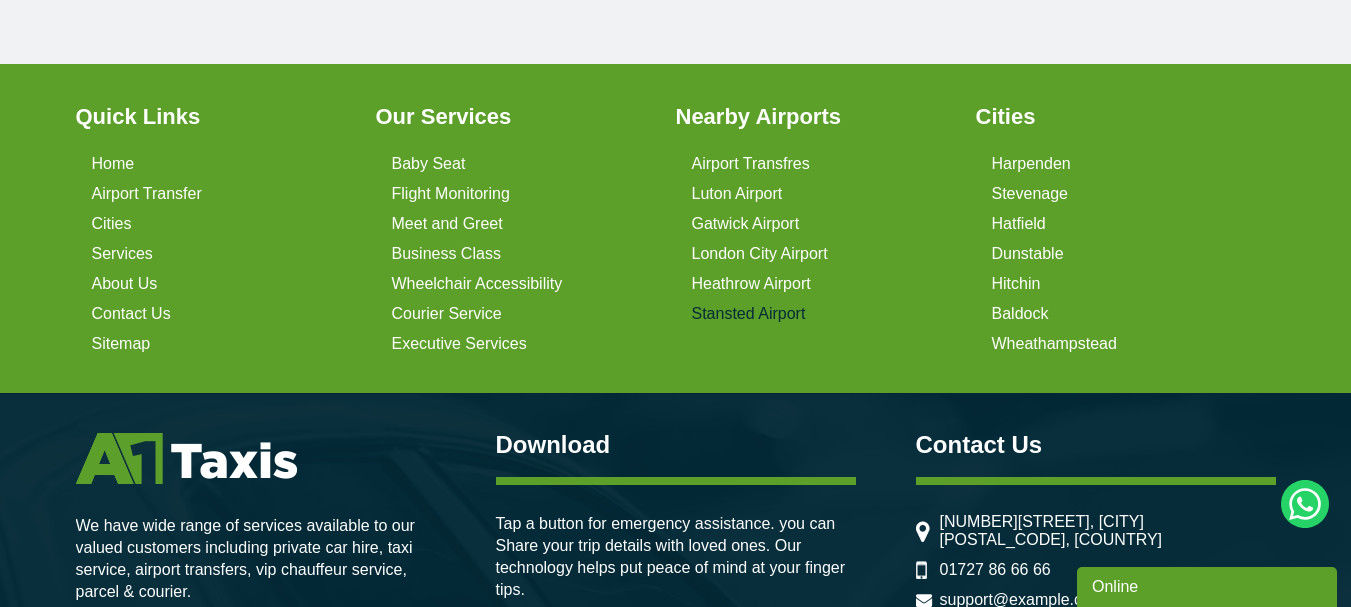 click on "Stansted Airport" at bounding box center (749, 314) 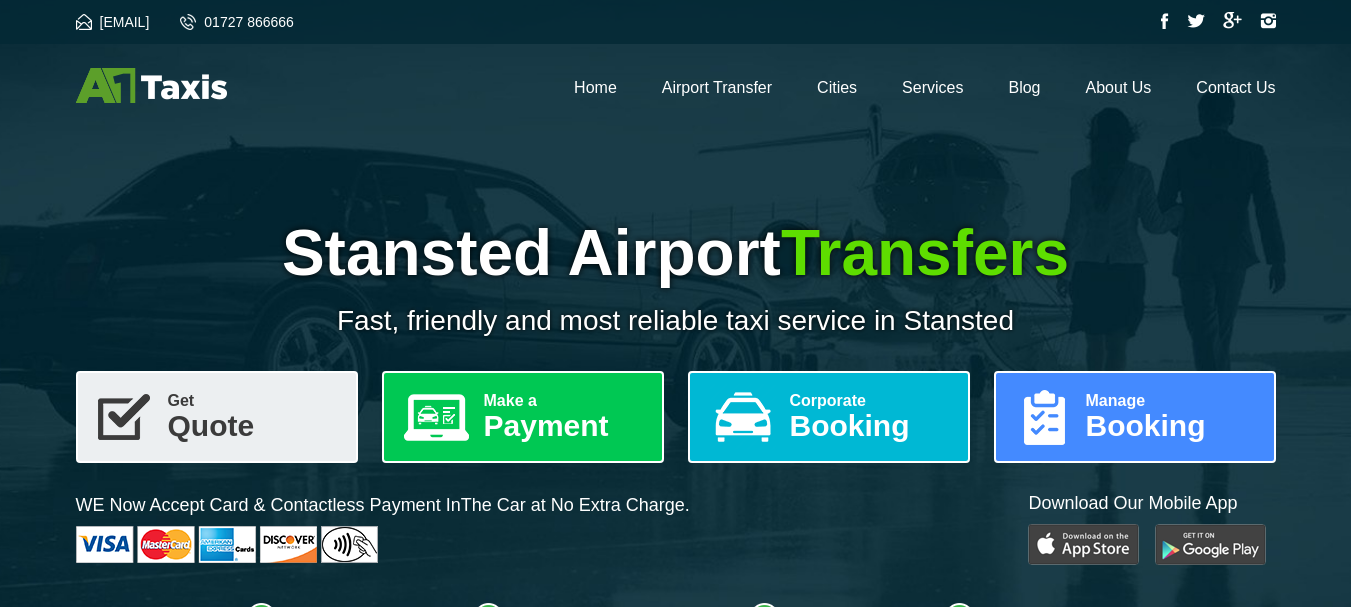 scroll, scrollTop: 0, scrollLeft: 0, axis: both 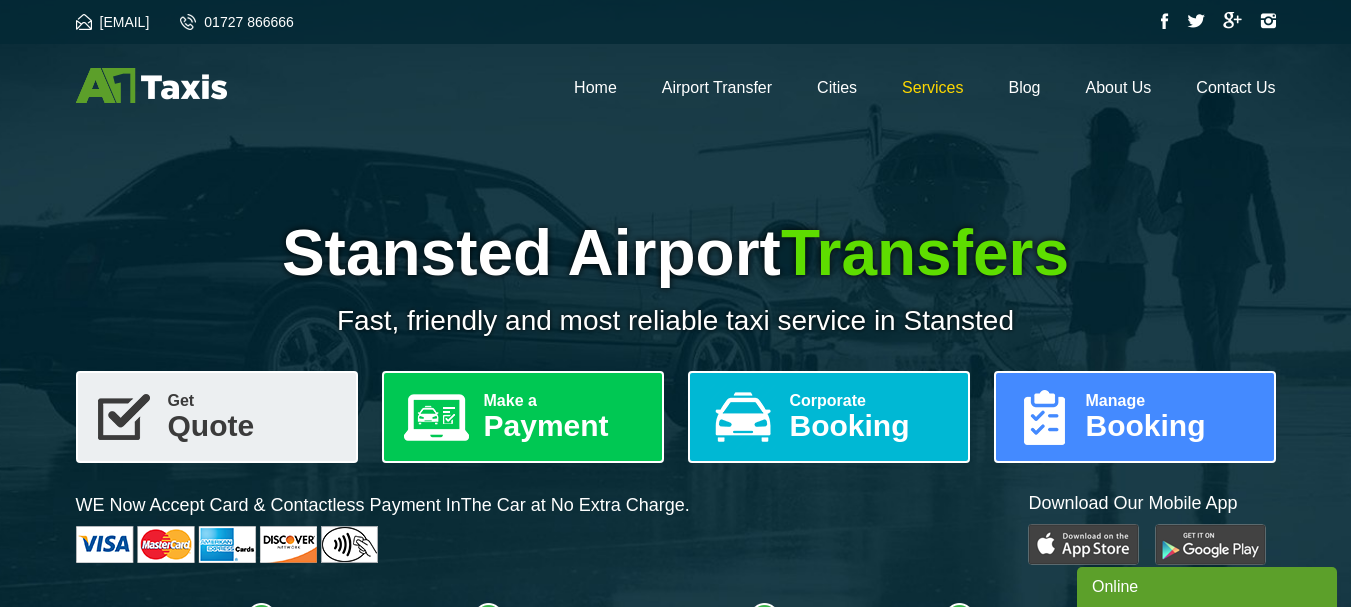 click on "Services" at bounding box center (932, 87) 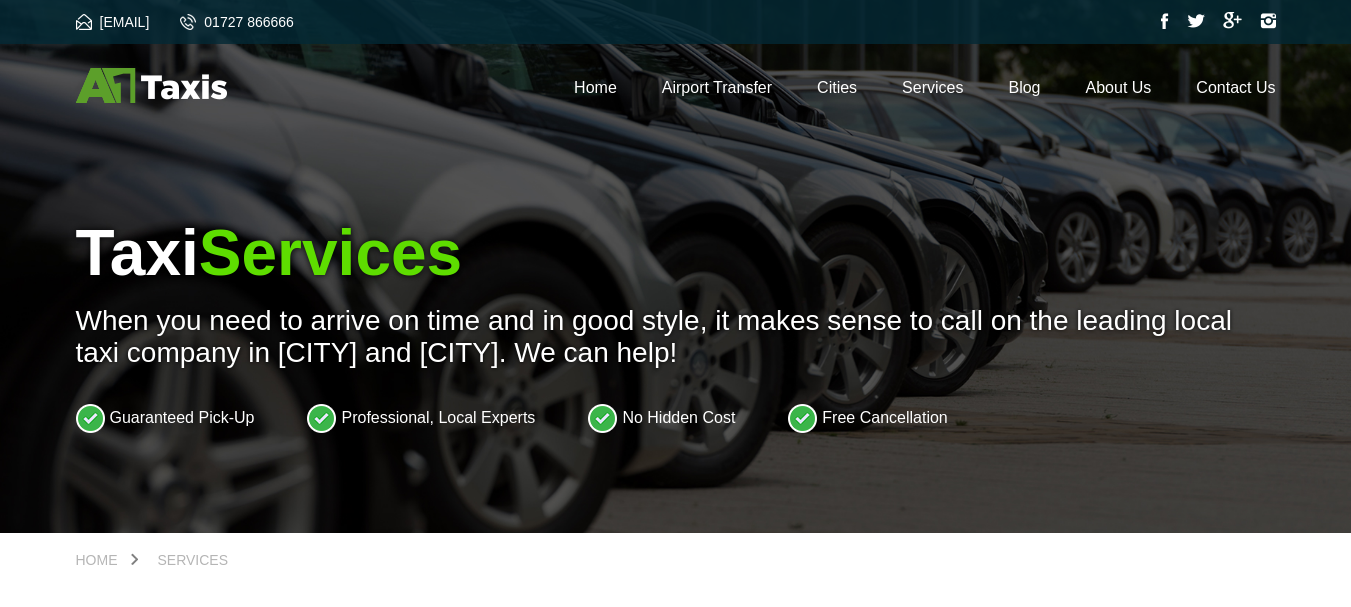 scroll, scrollTop: 0, scrollLeft: 0, axis: both 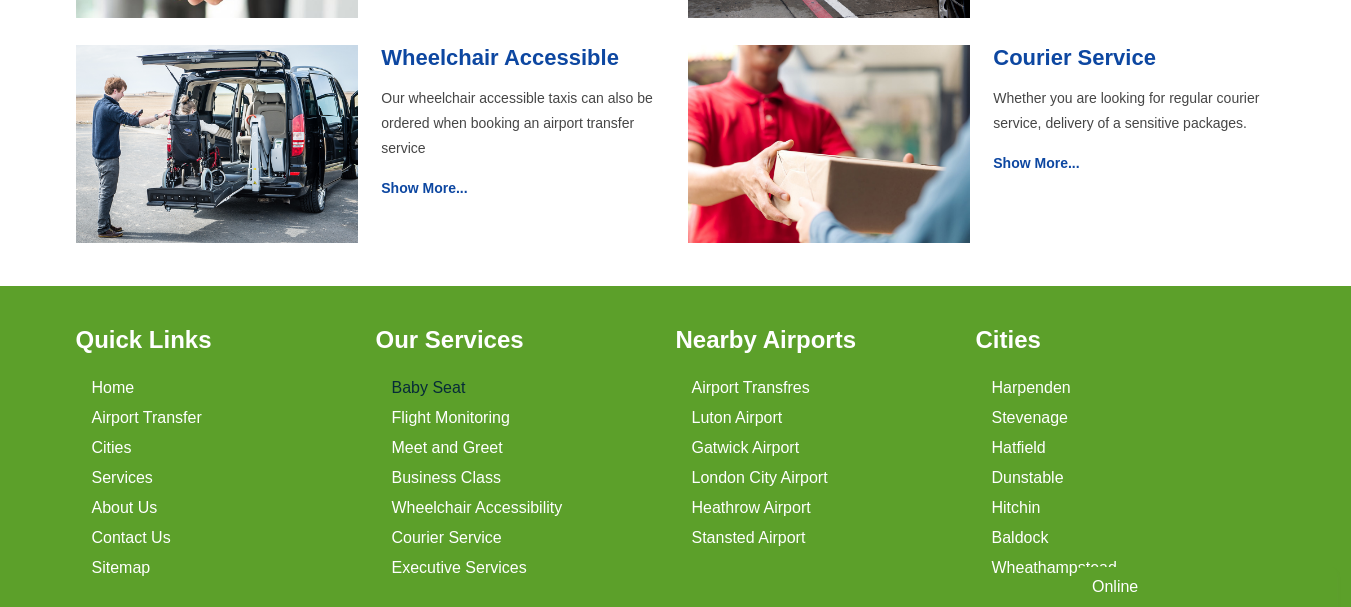 click on "Baby Seat" at bounding box center [429, 388] 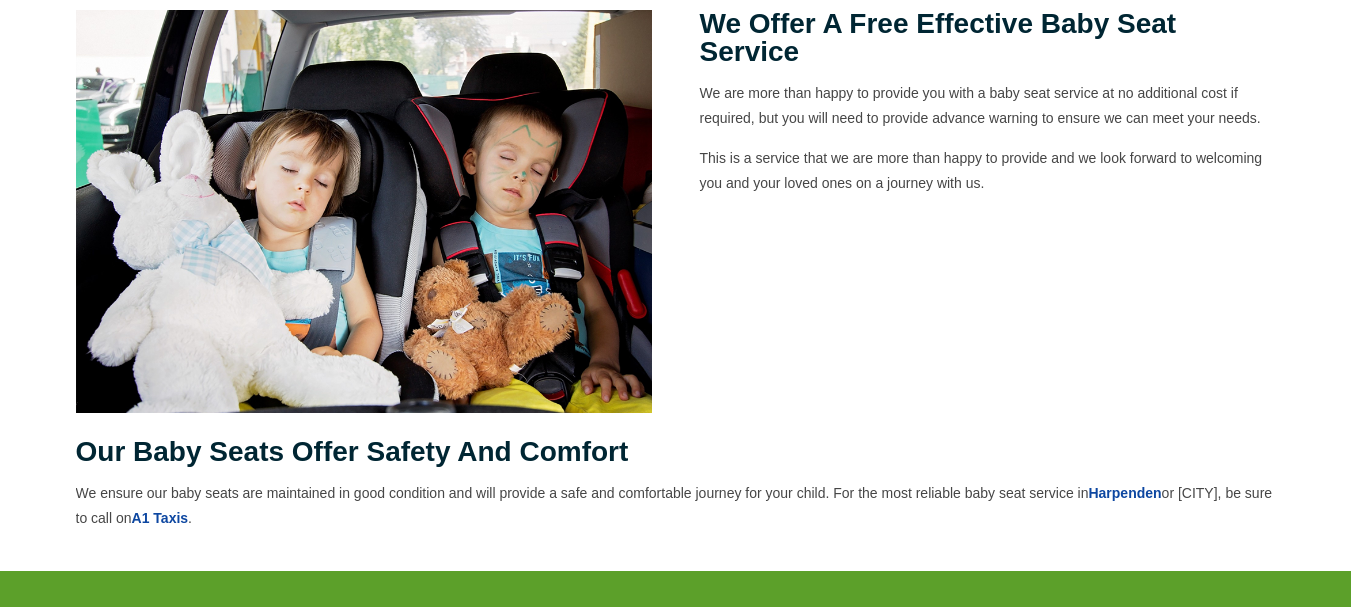 scroll, scrollTop: 700, scrollLeft: 0, axis: vertical 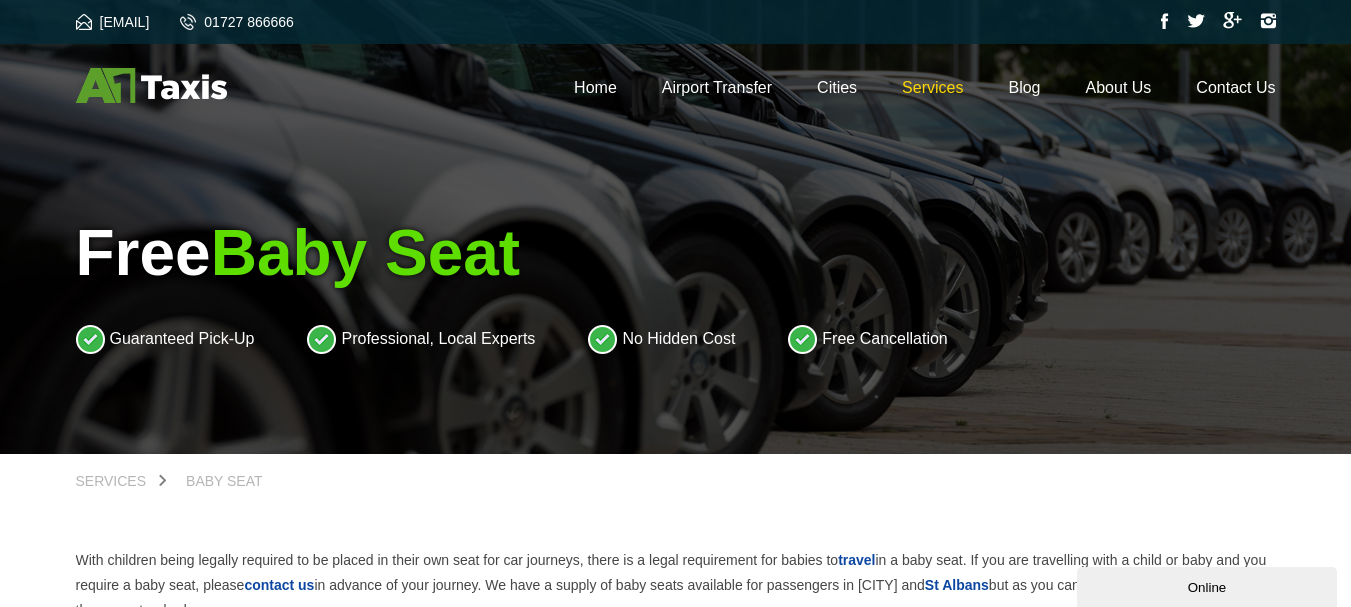 click on "Services" at bounding box center (932, 87) 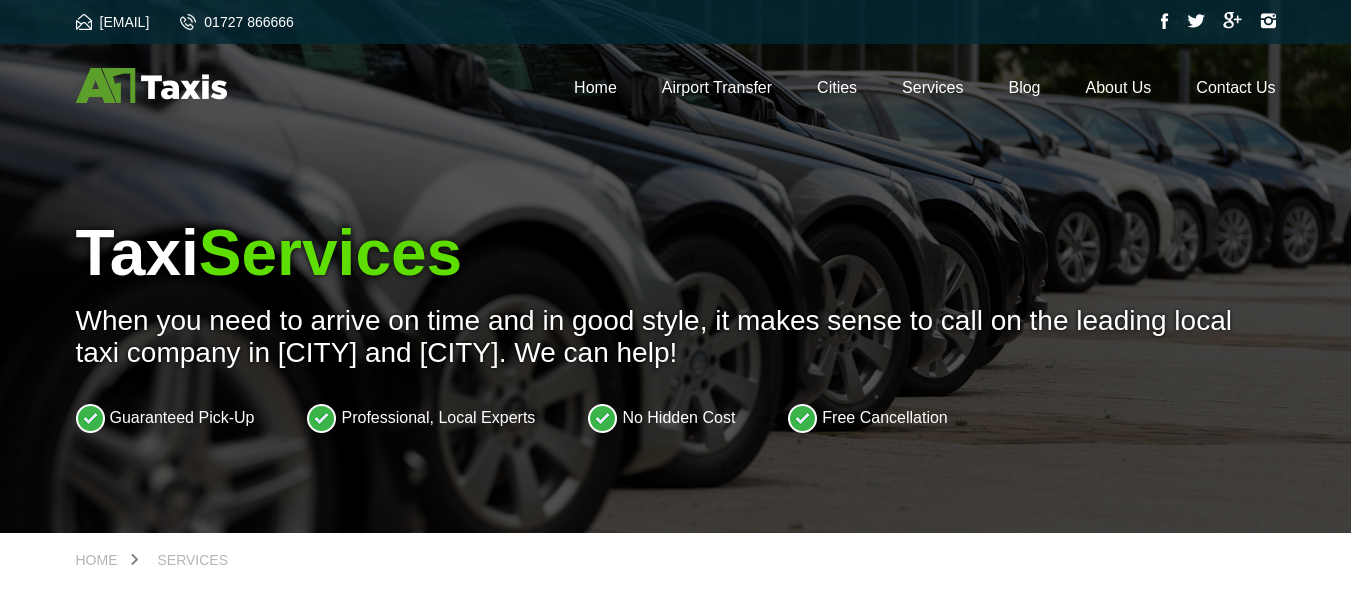 scroll, scrollTop: 300, scrollLeft: 0, axis: vertical 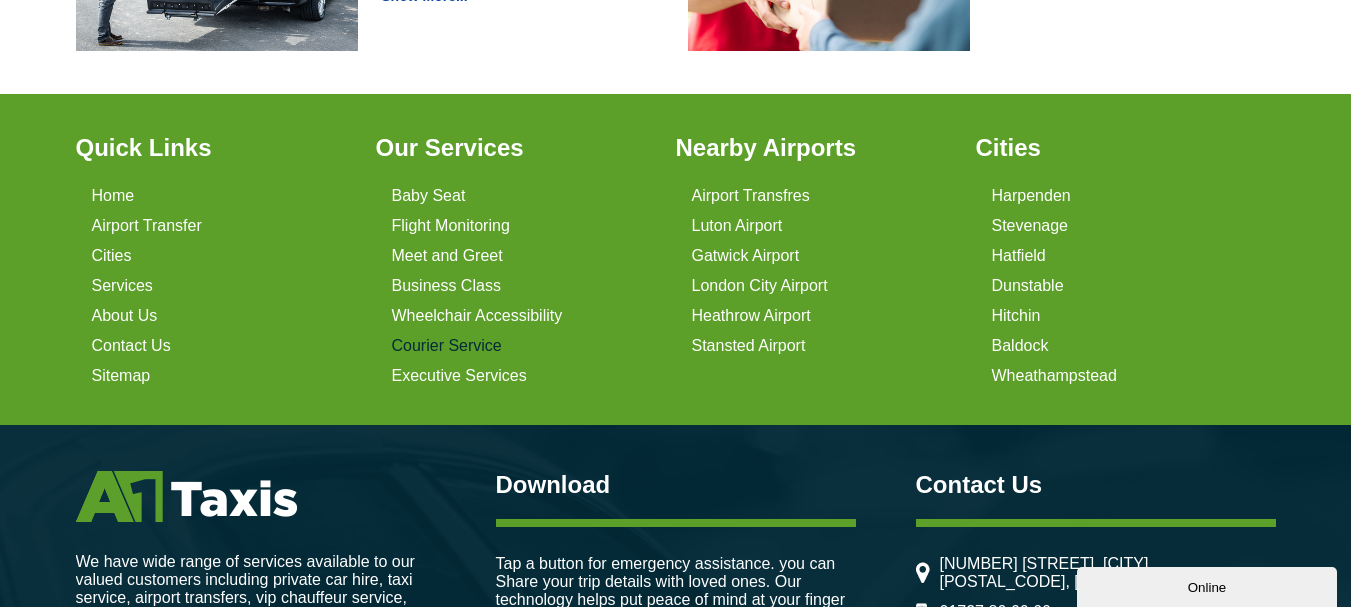 click on "Courier Service" at bounding box center (447, 346) 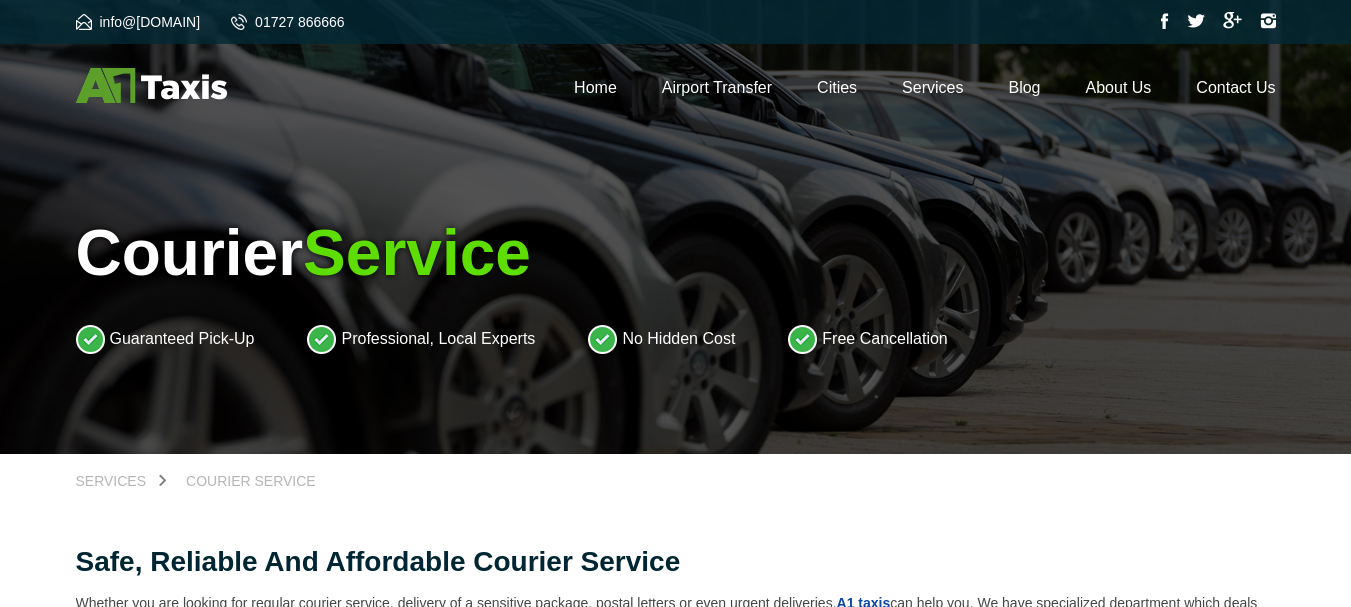 scroll, scrollTop: 0, scrollLeft: 0, axis: both 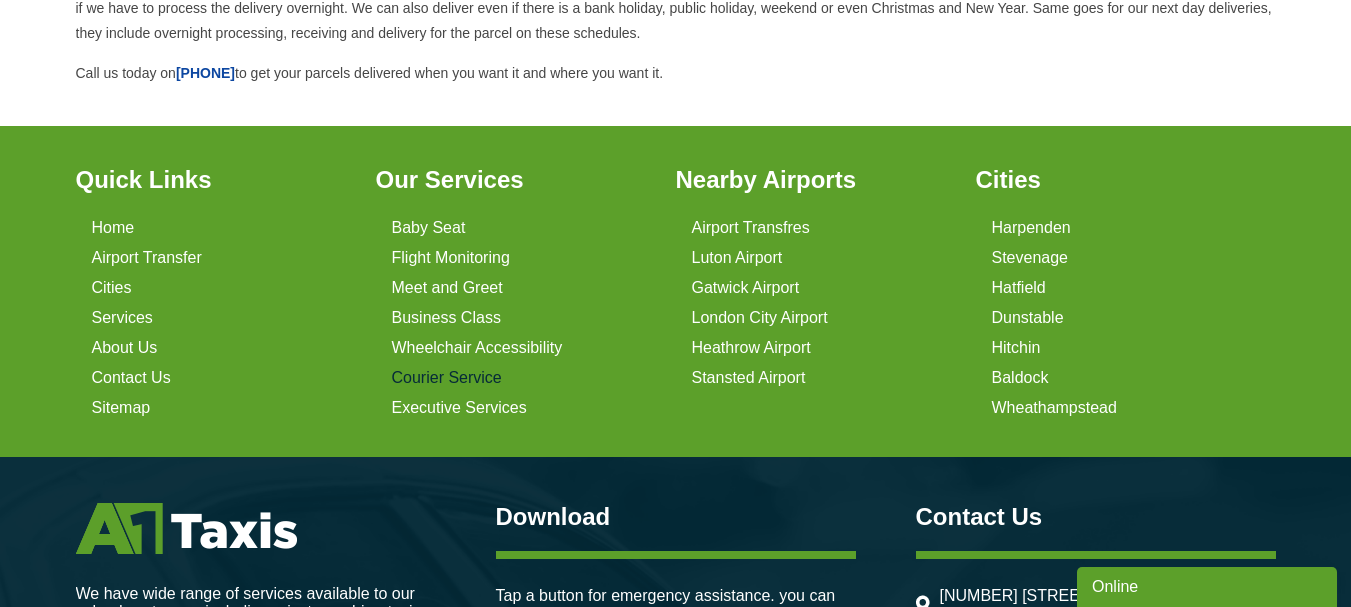 click on "Courier Service" at bounding box center [447, 378] 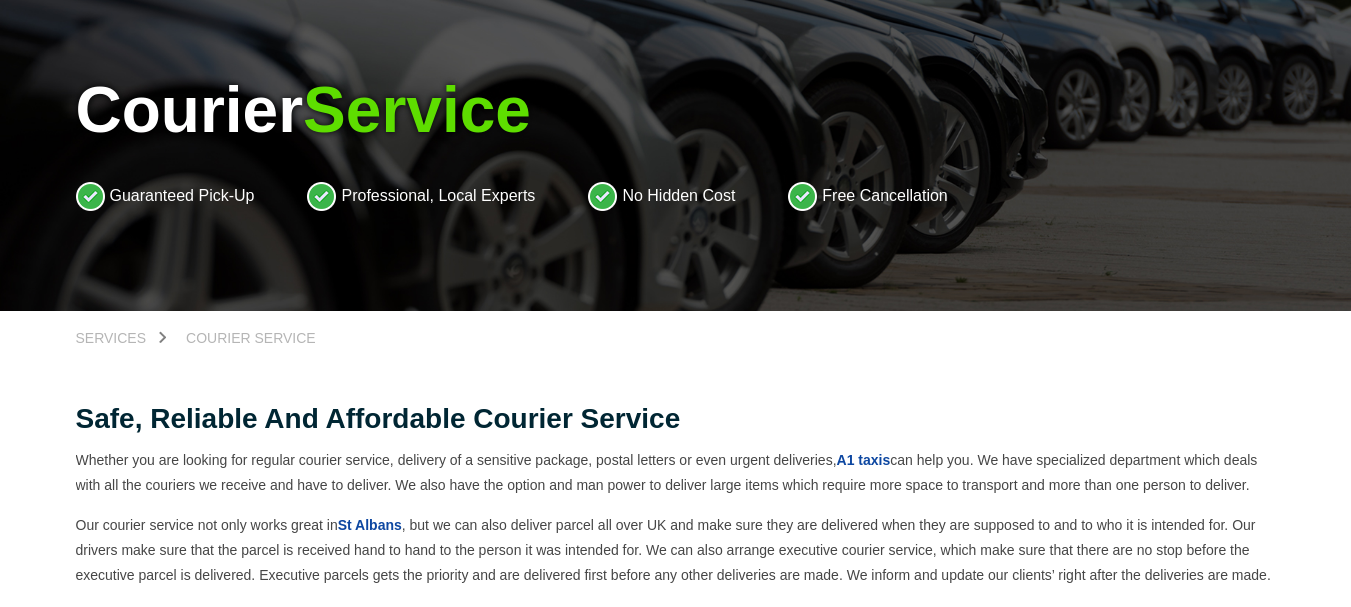 scroll, scrollTop: 400, scrollLeft: 0, axis: vertical 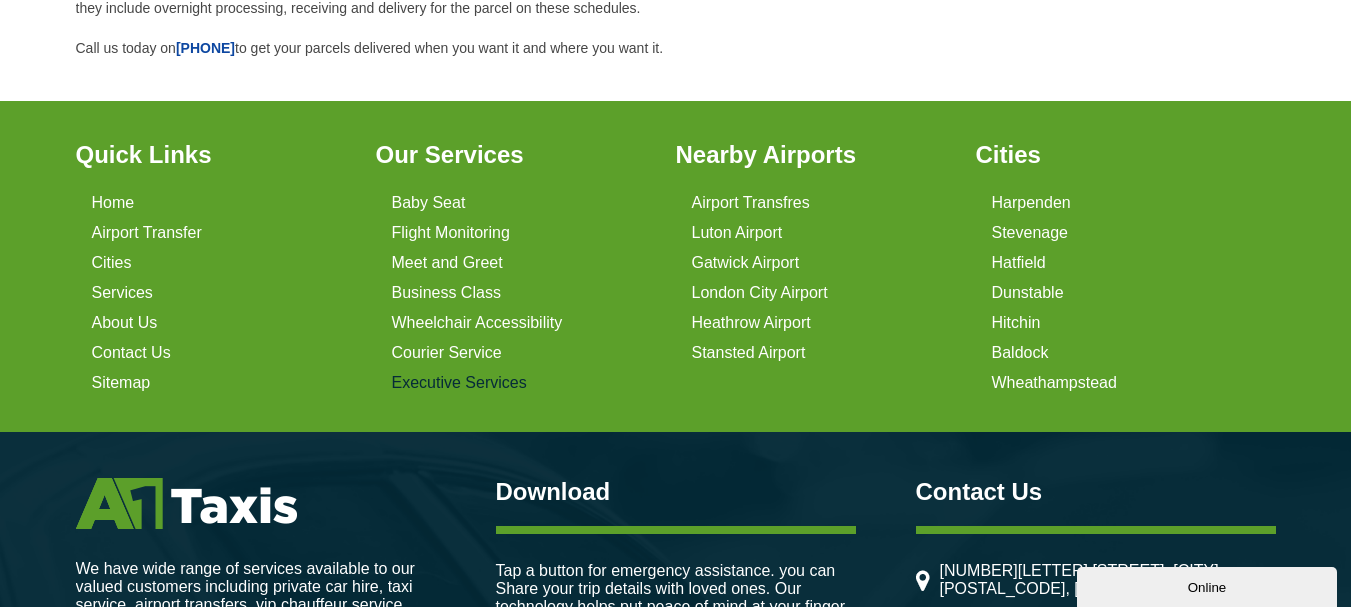 click on "Executive Services" at bounding box center (459, 383) 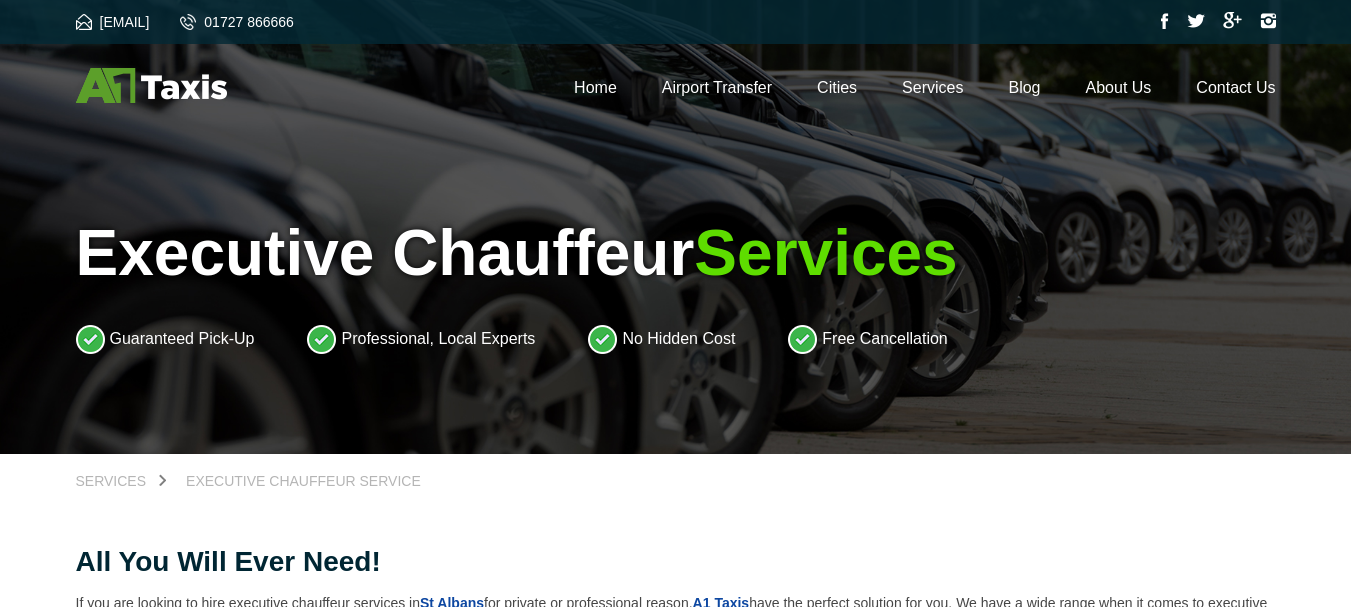 scroll, scrollTop: 0, scrollLeft: 0, axis: both 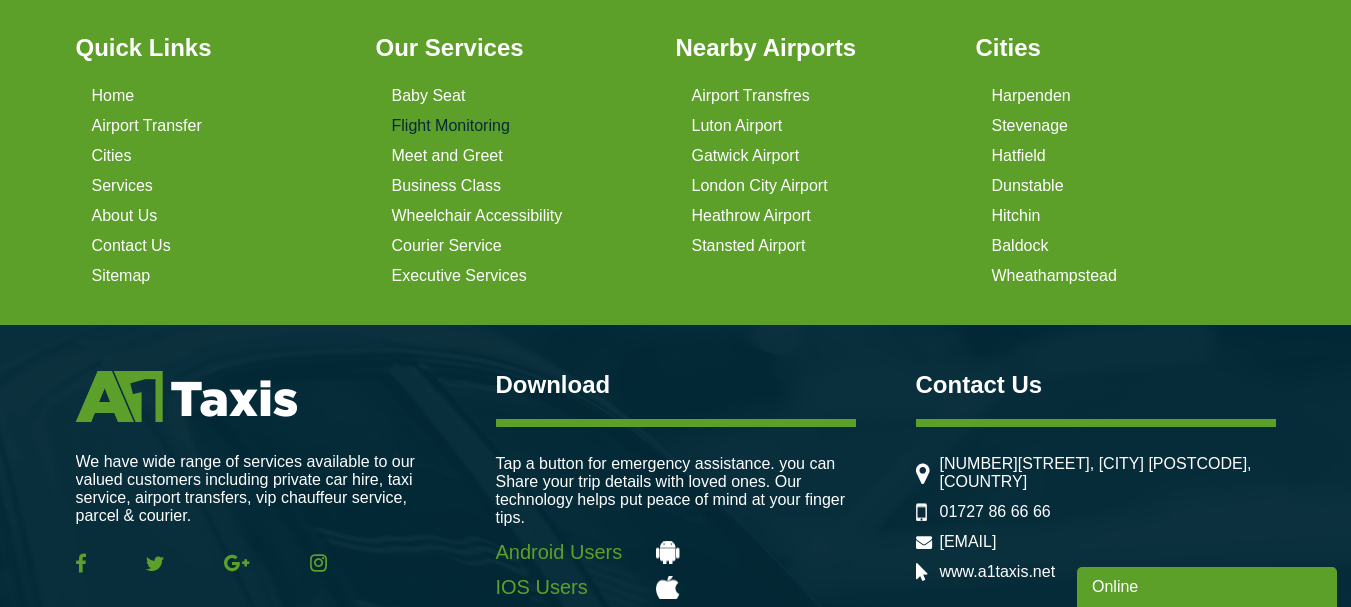 click on "Flight Monitoring" at bounding box center [451, 126] 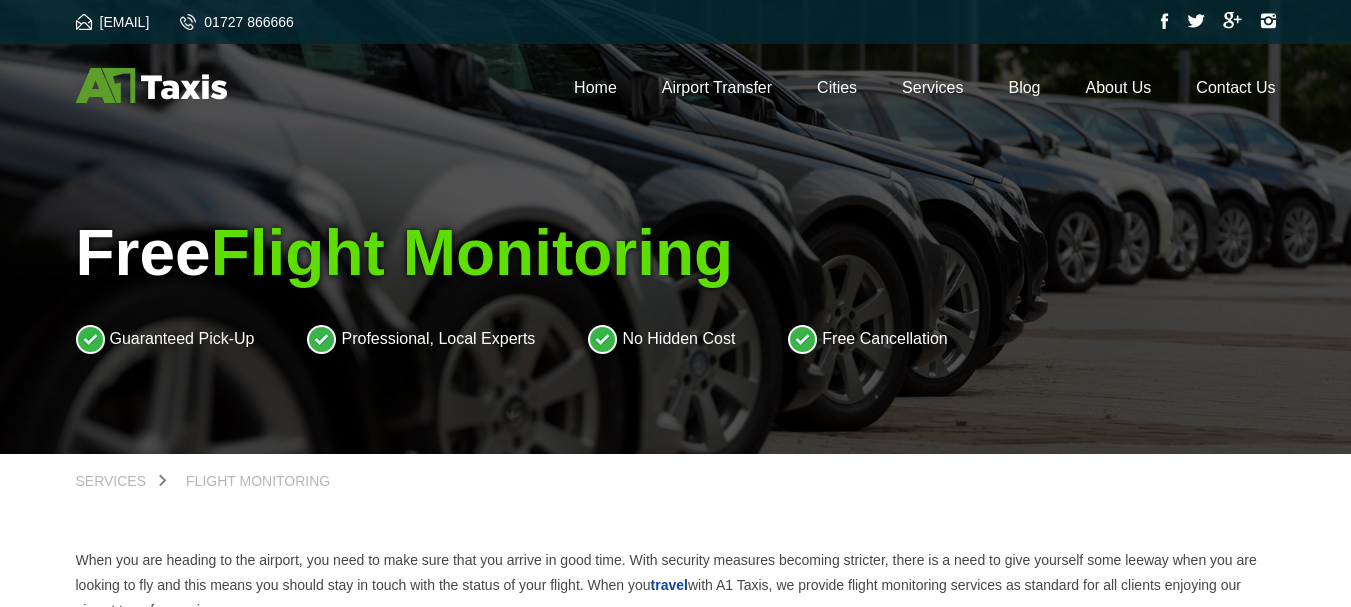scroll, scrollTop: 0, scrollLeft: 0, axis: both 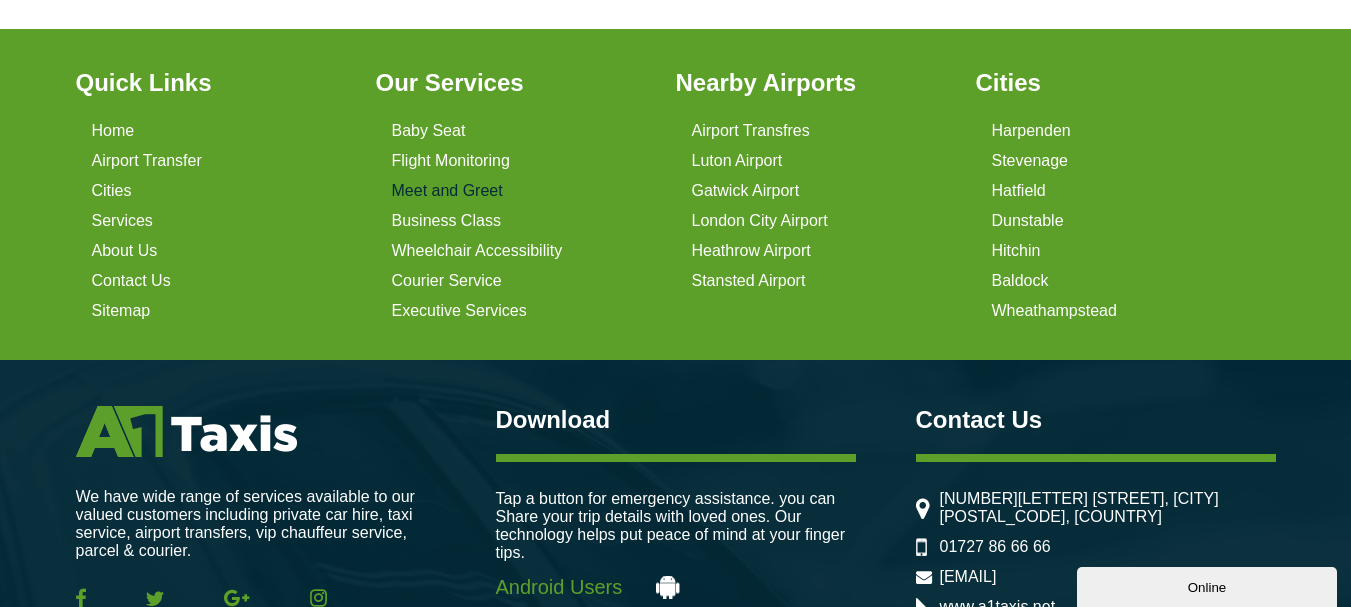 click on "Meet and Greet" at bounding box center (447, 191) 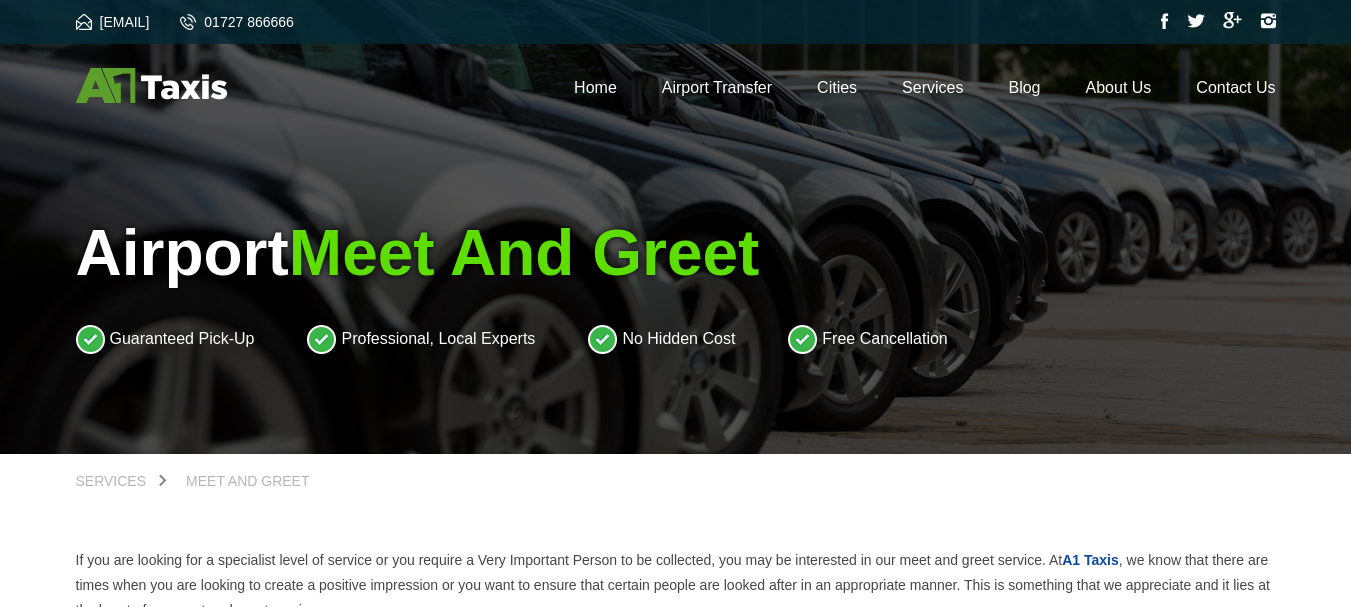 scroll, scrollTop: 0, scrollLeft: 0, axis: both 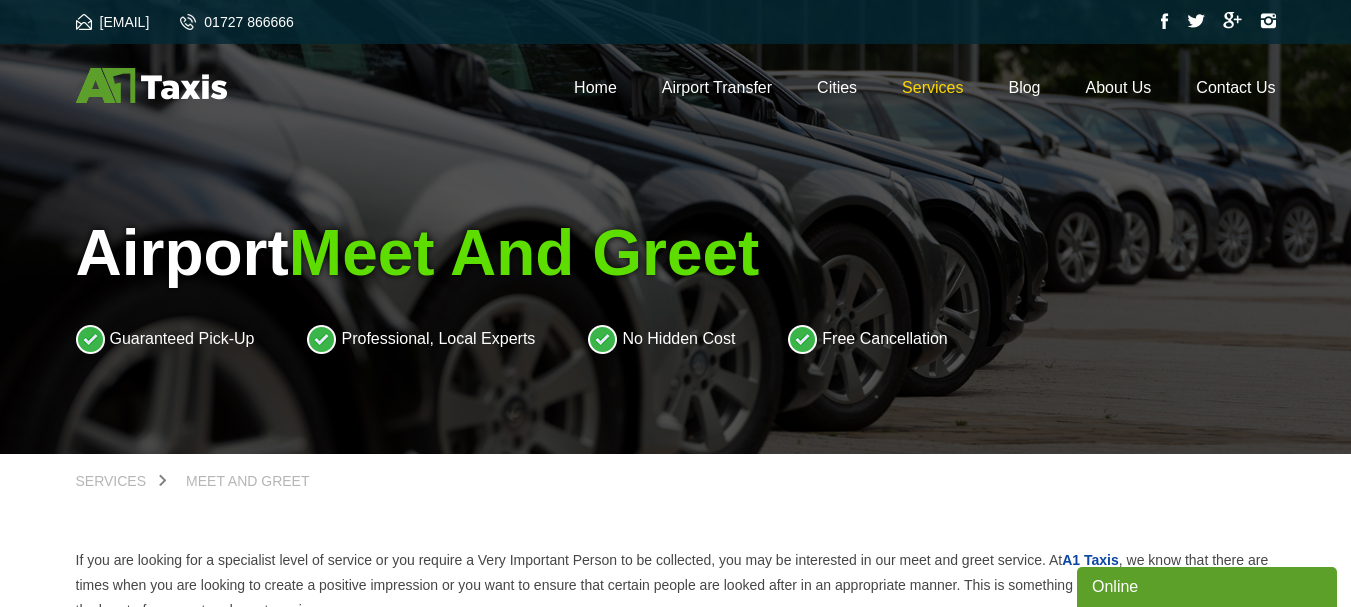 click on "Services" at bounding box center [932, 87] 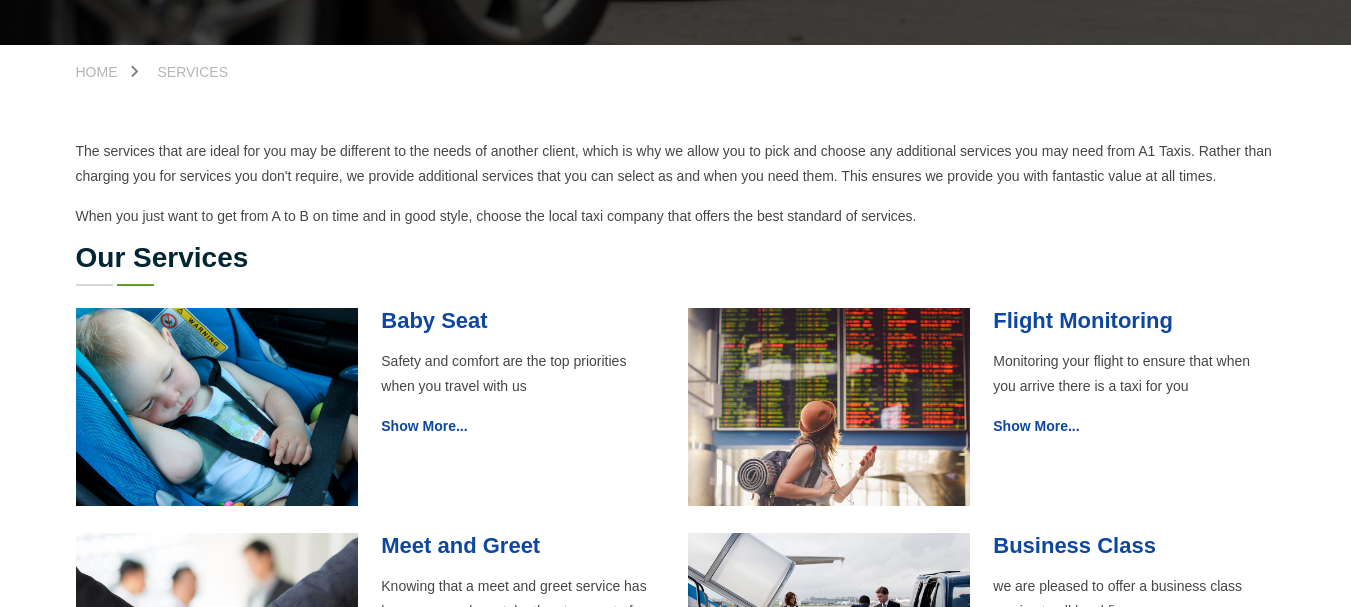 scroll, scrollTop: 500, scrollLeft: 0, axis: vertical 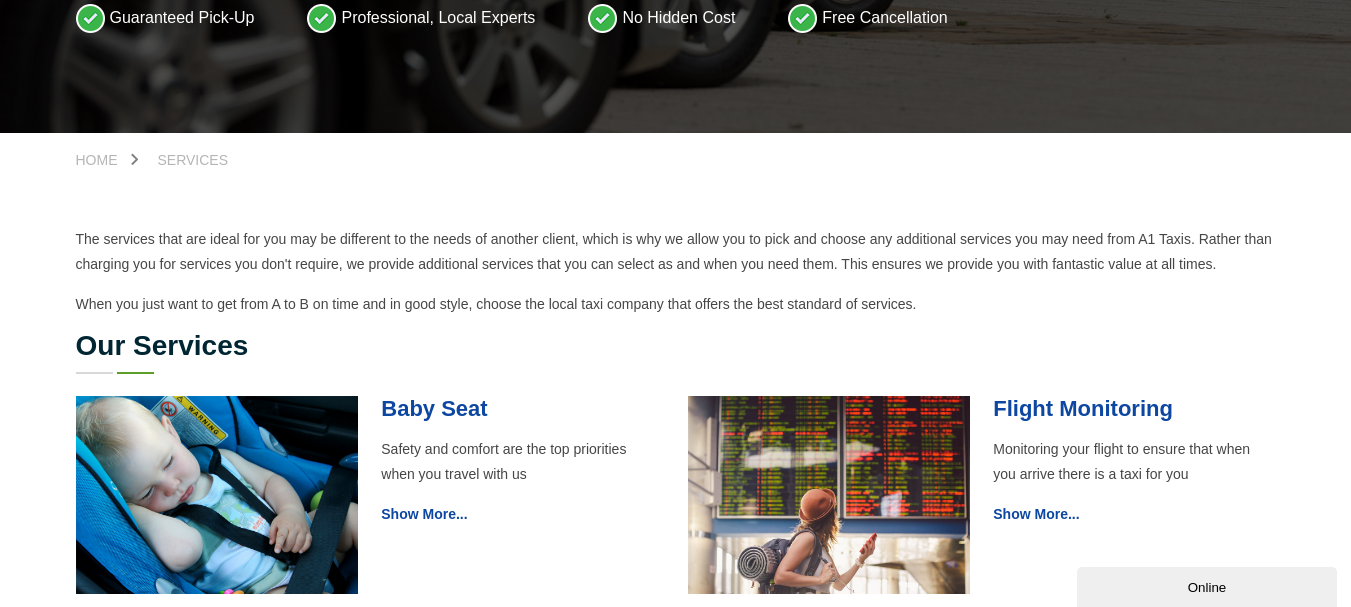 click on "Our Services" at bounding box center [676, 353] 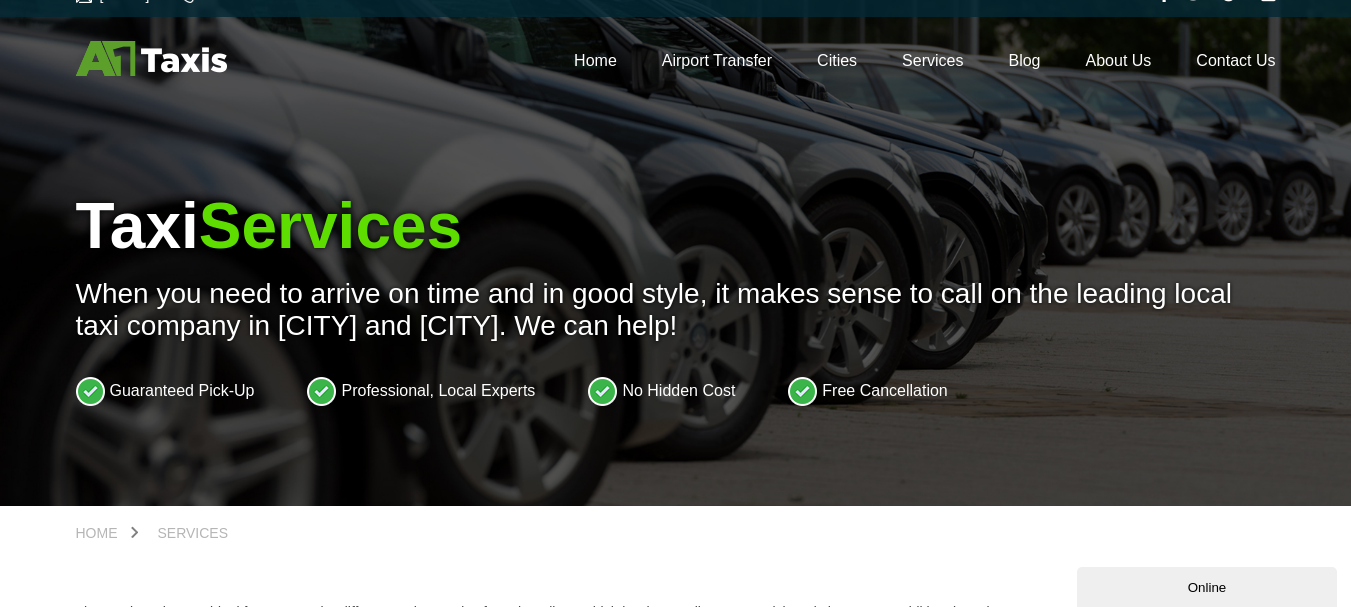 scroll, scrollTop: 0, scrollLeft: 0, axis: both 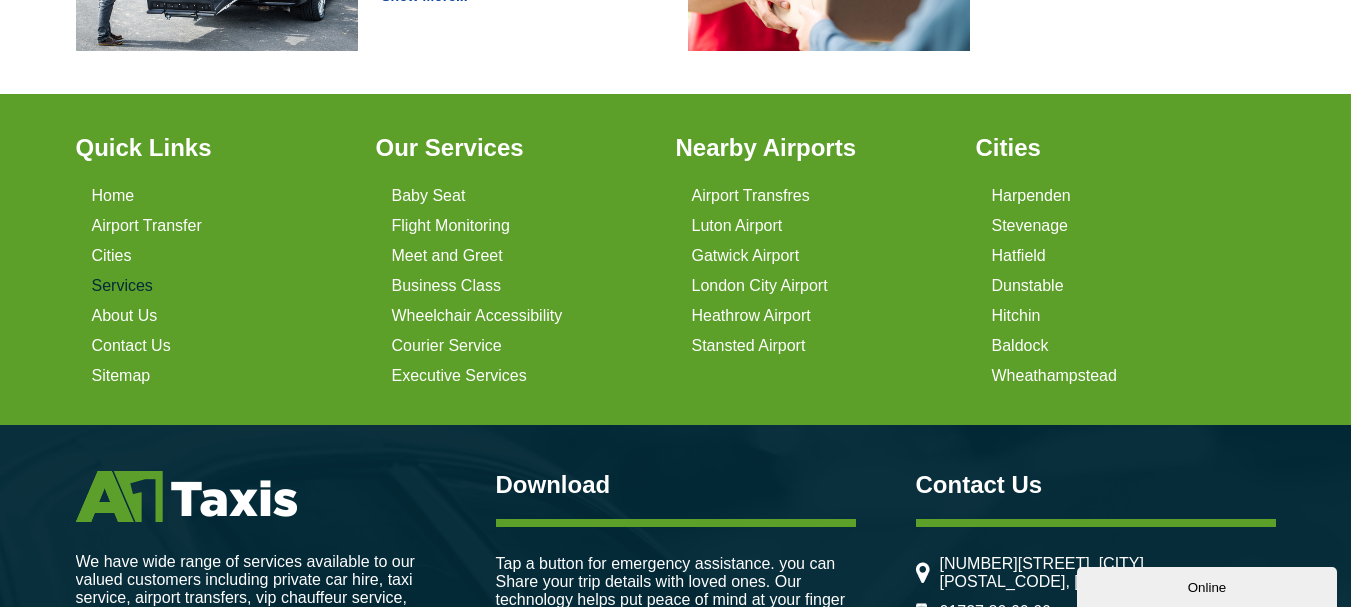 click on "Services" at bounding box center [122, 286] 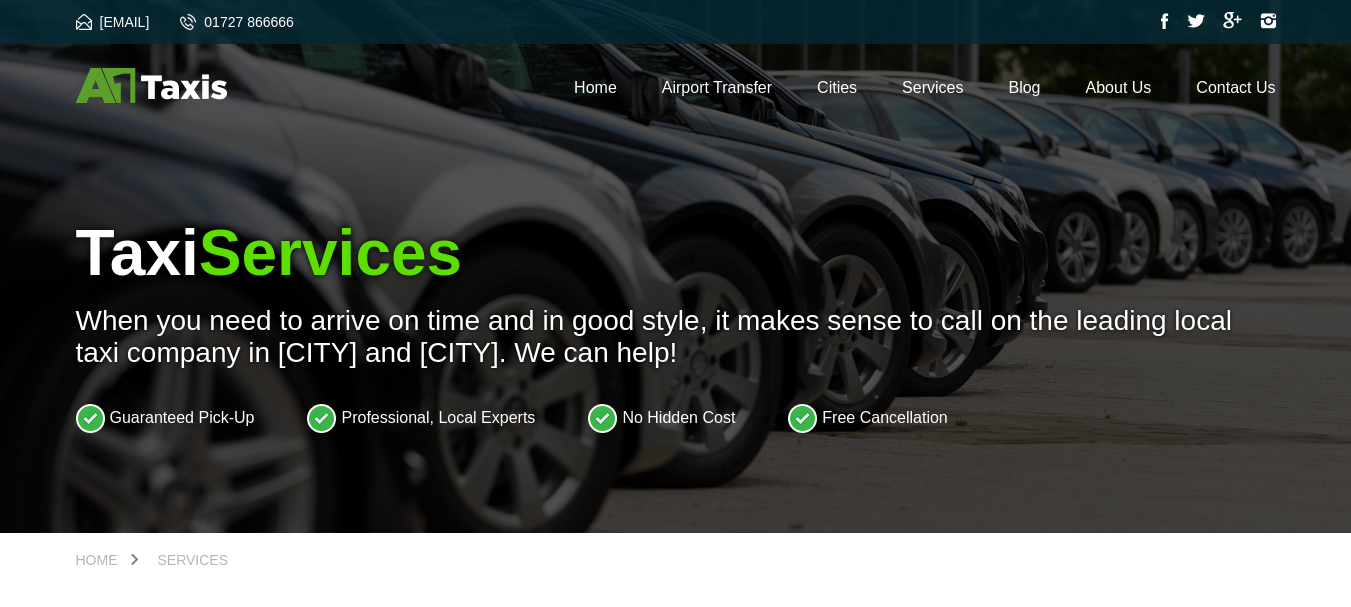 scroll, scrollTop: 0, scrollLeft: 0, axis: both 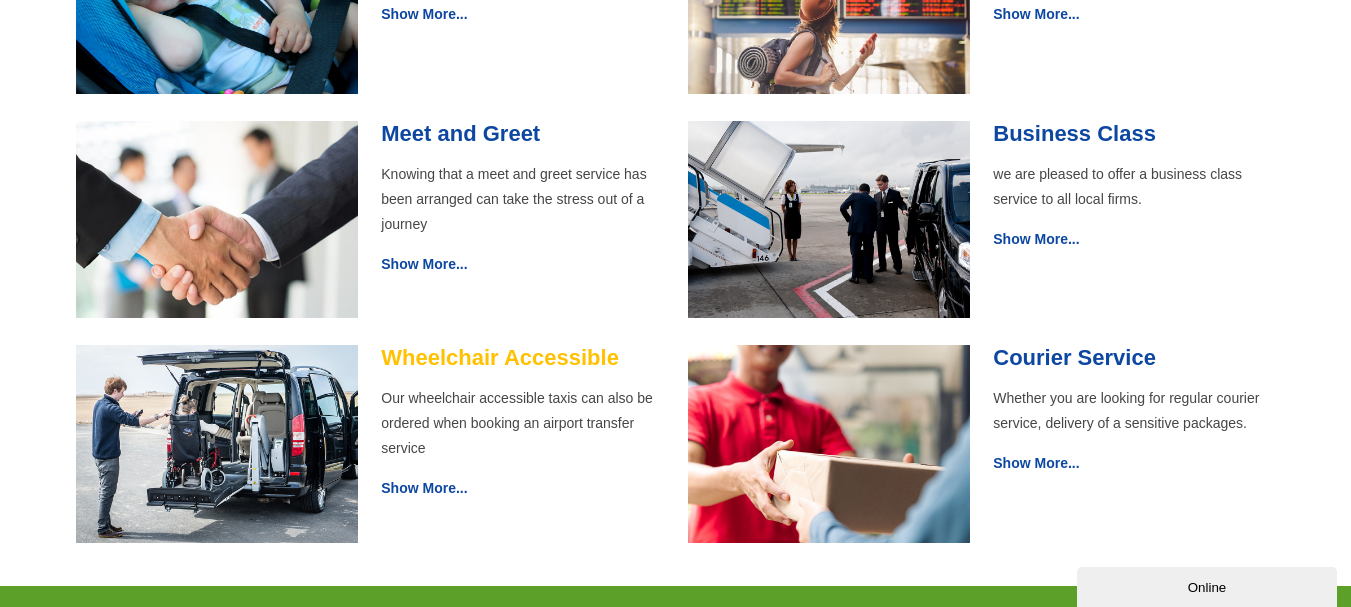 click on "Wheelchair Accessible" at bounding box center (500, 357) 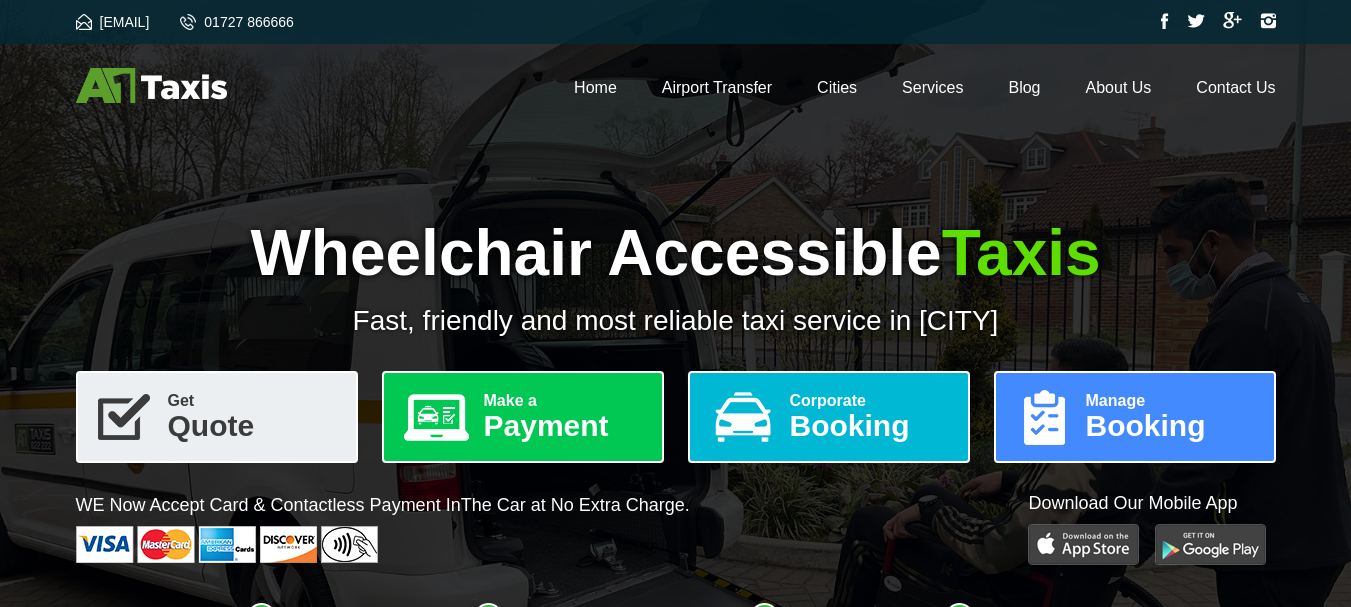 scroll, scrollTop: 0, scrollLeft: 0, axis: both 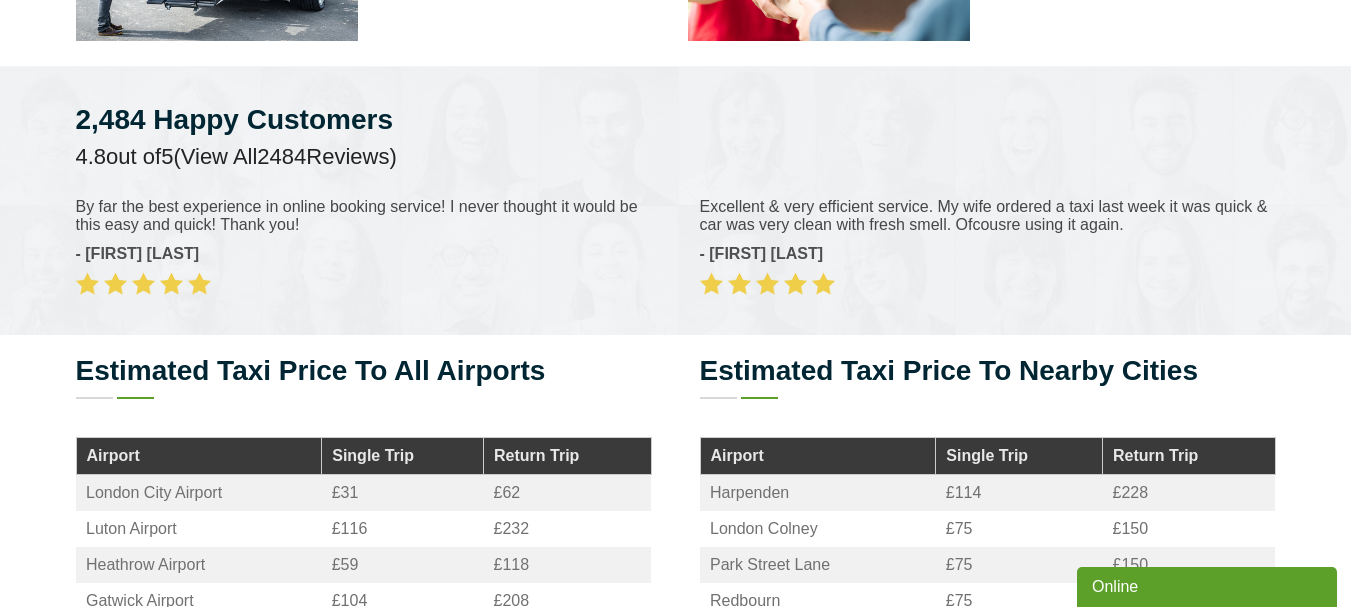 click on "4.8  out of
5  (View All
2484  Reviews)" at bounding box center [676, 157] 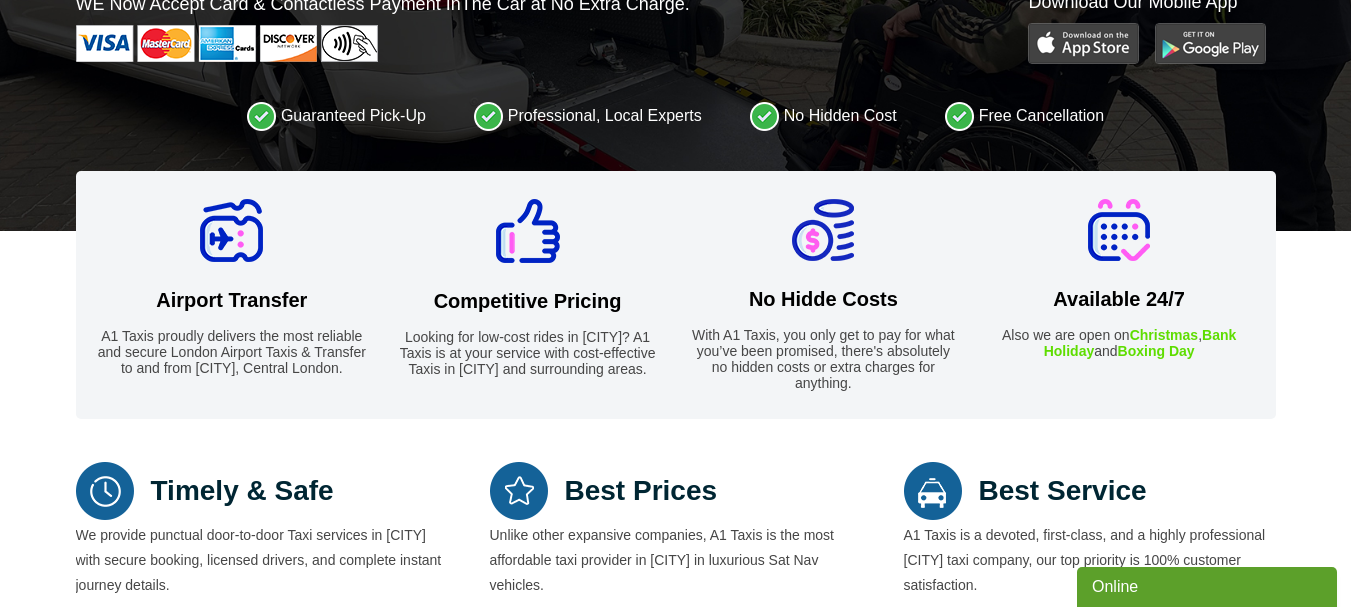 scroll, scrollTop: 500, scrollLeft: 0, axis: vertical 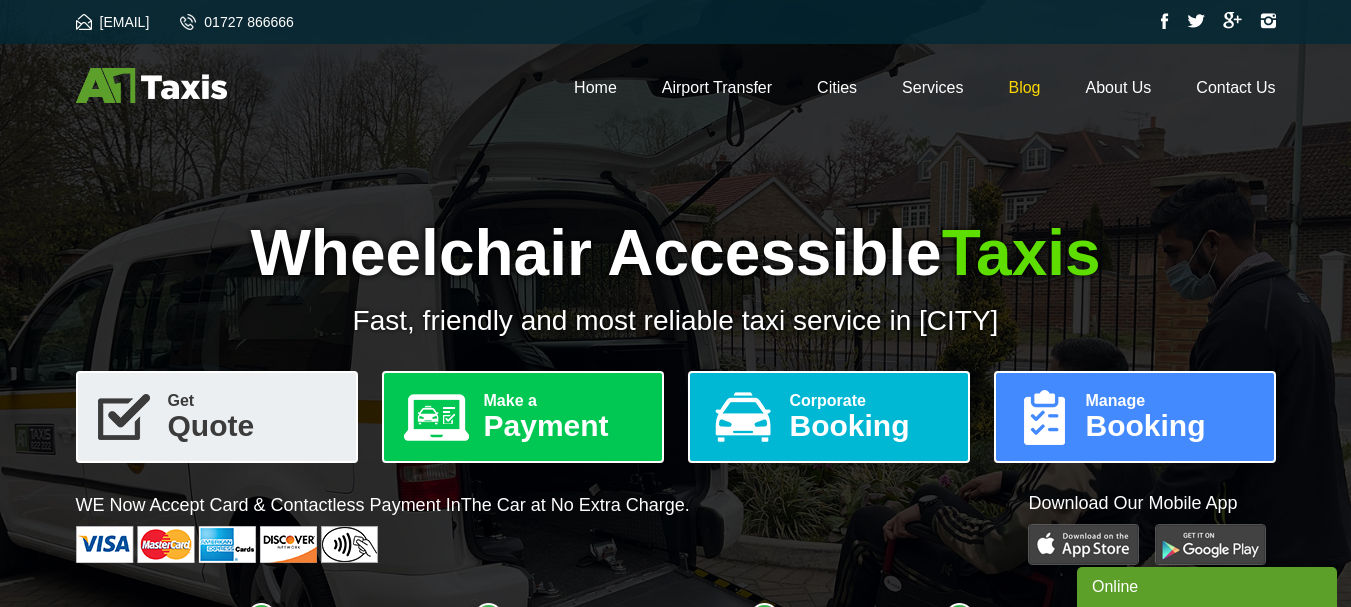 click on "Blog" at bounding box center [1024, 87] 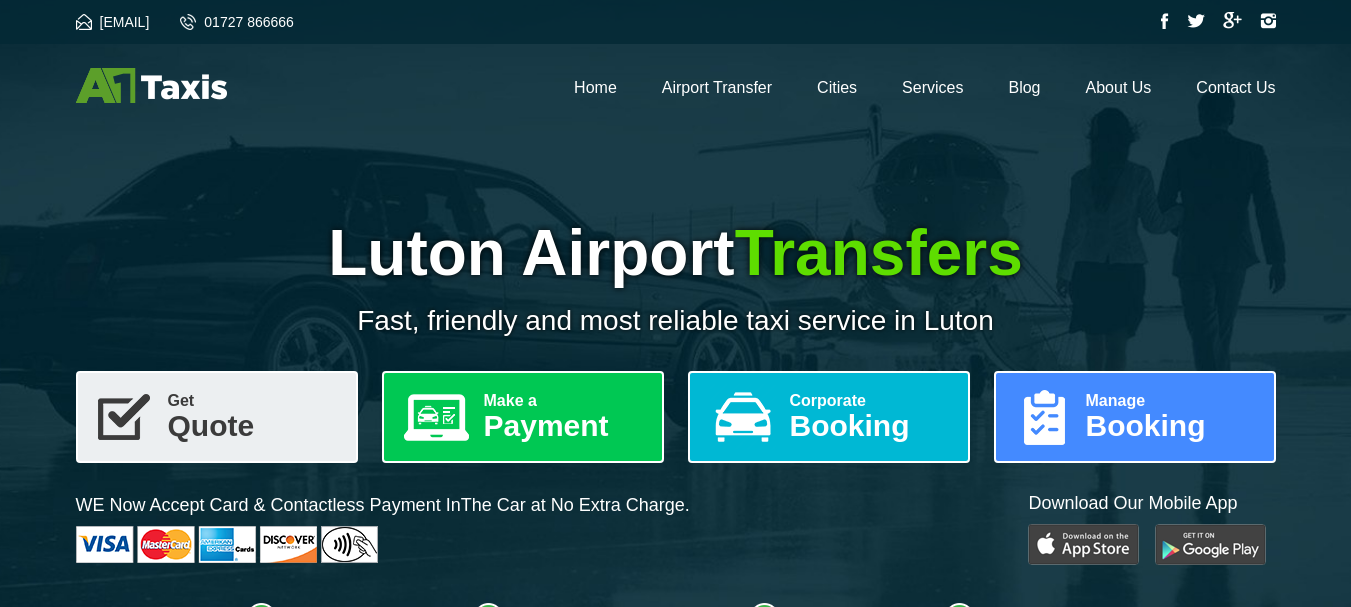 scroll, scrollTop: 0, scrollLeft: 0, axis: both 